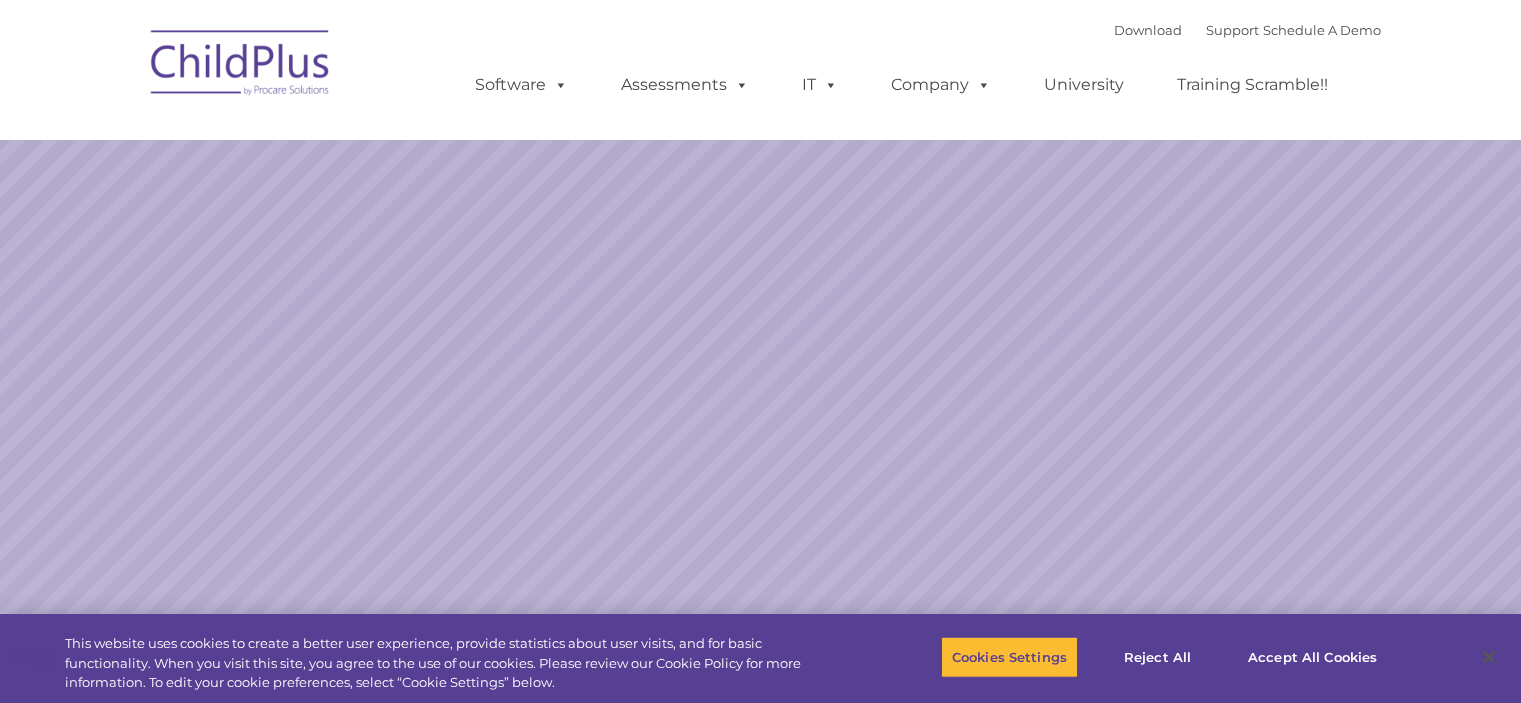 scroll, scrollTop: 0, scrollLeft: 0, axis: both 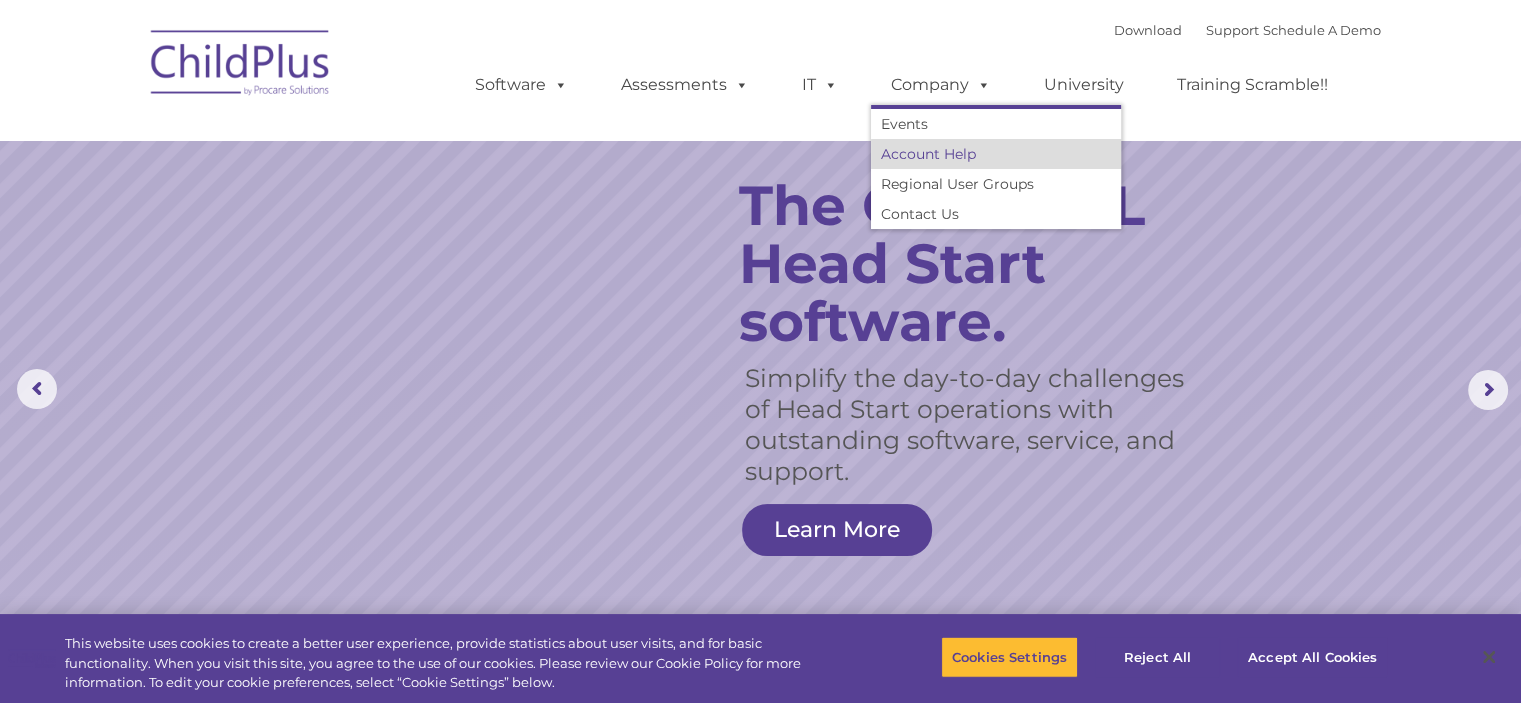 click on "Account Help" at bounding box center [996, 154] 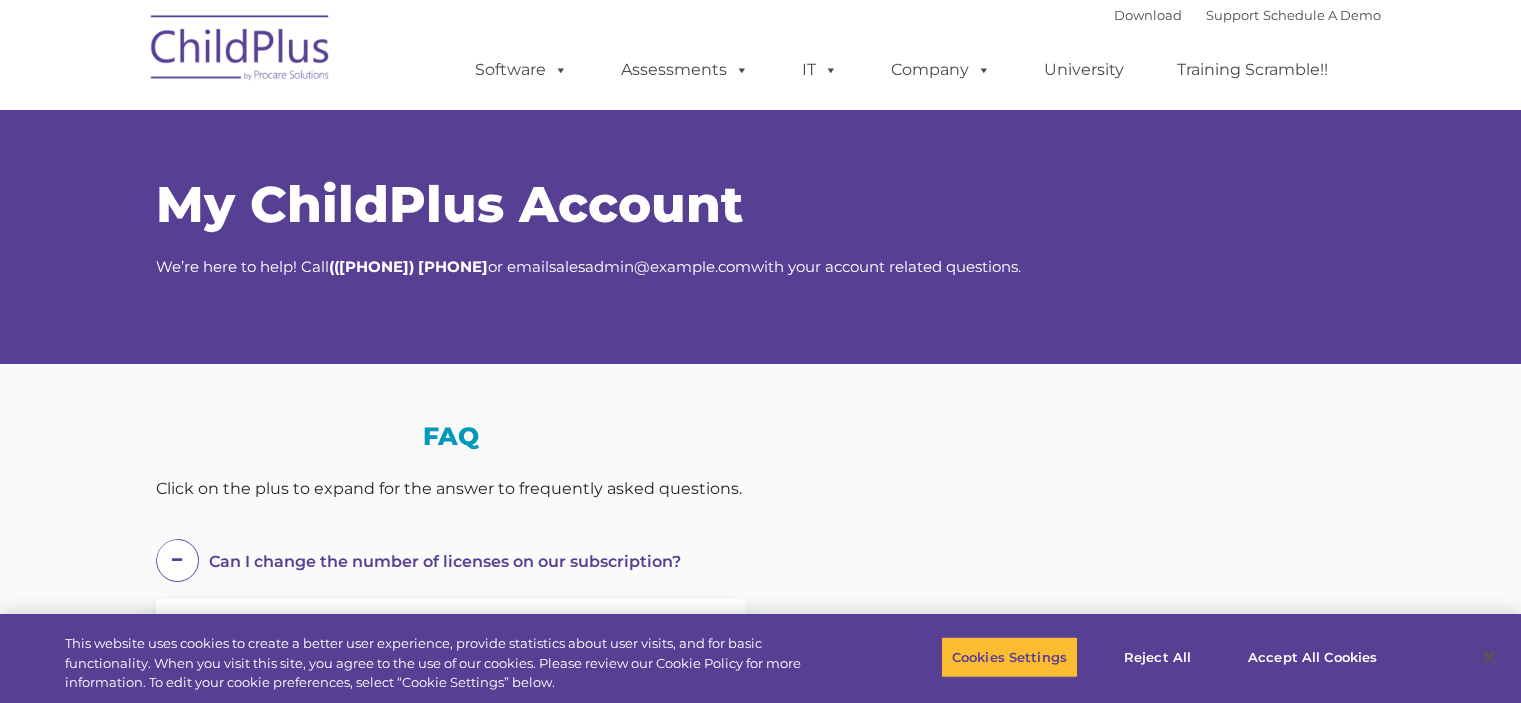 scroll, scrollTop: 0, scrollLeft: 0, axis: both 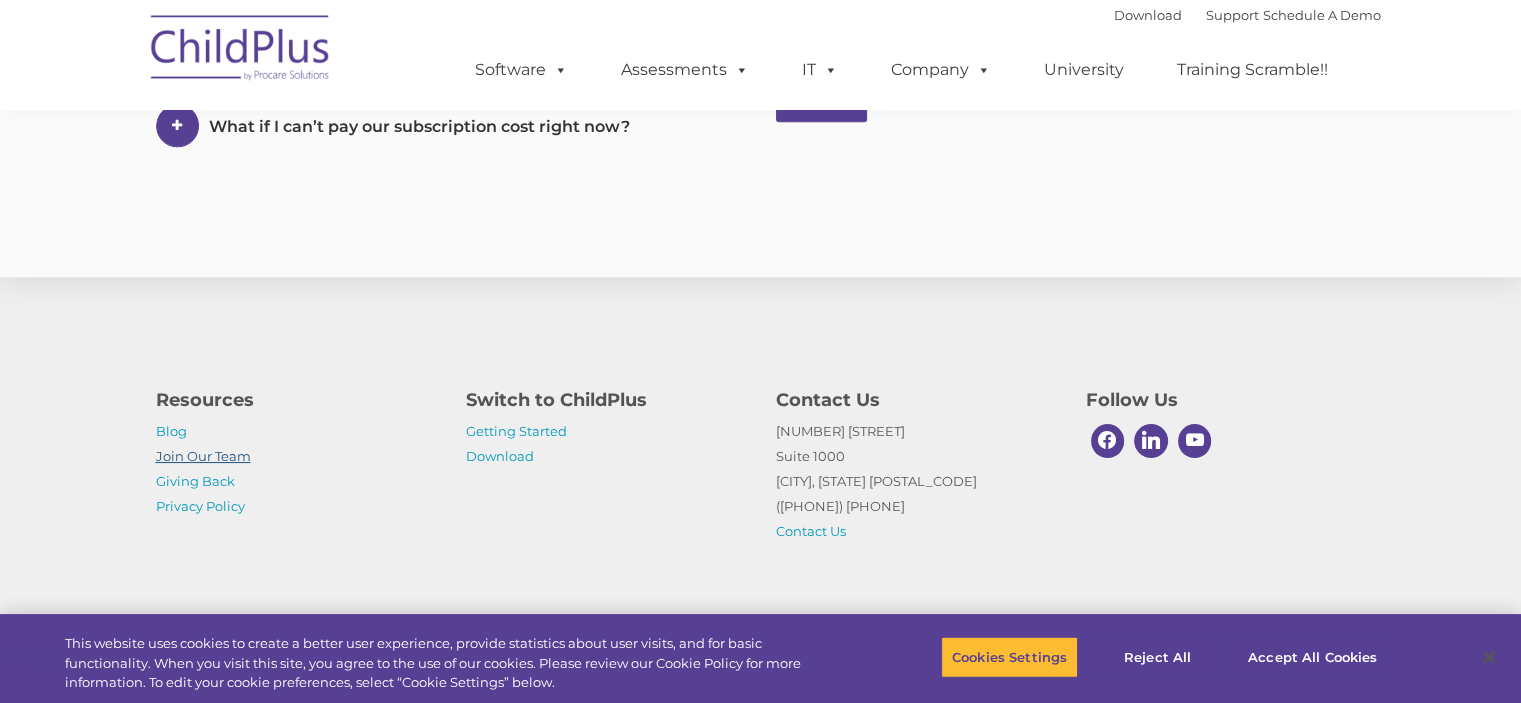 click on "Join Our Team" at bounding box center [203, 456] 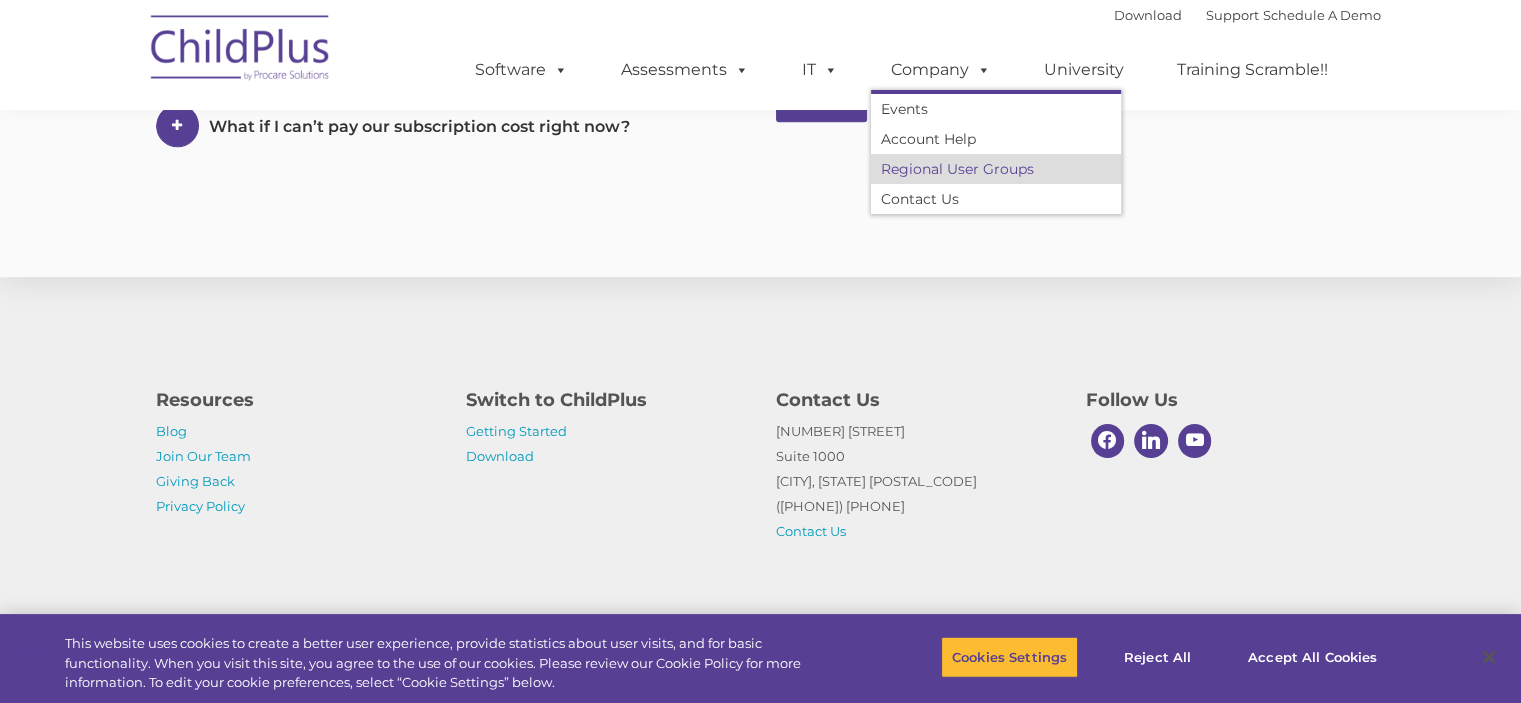 click on "Regional User Groups" at bounding box center [996, 169] 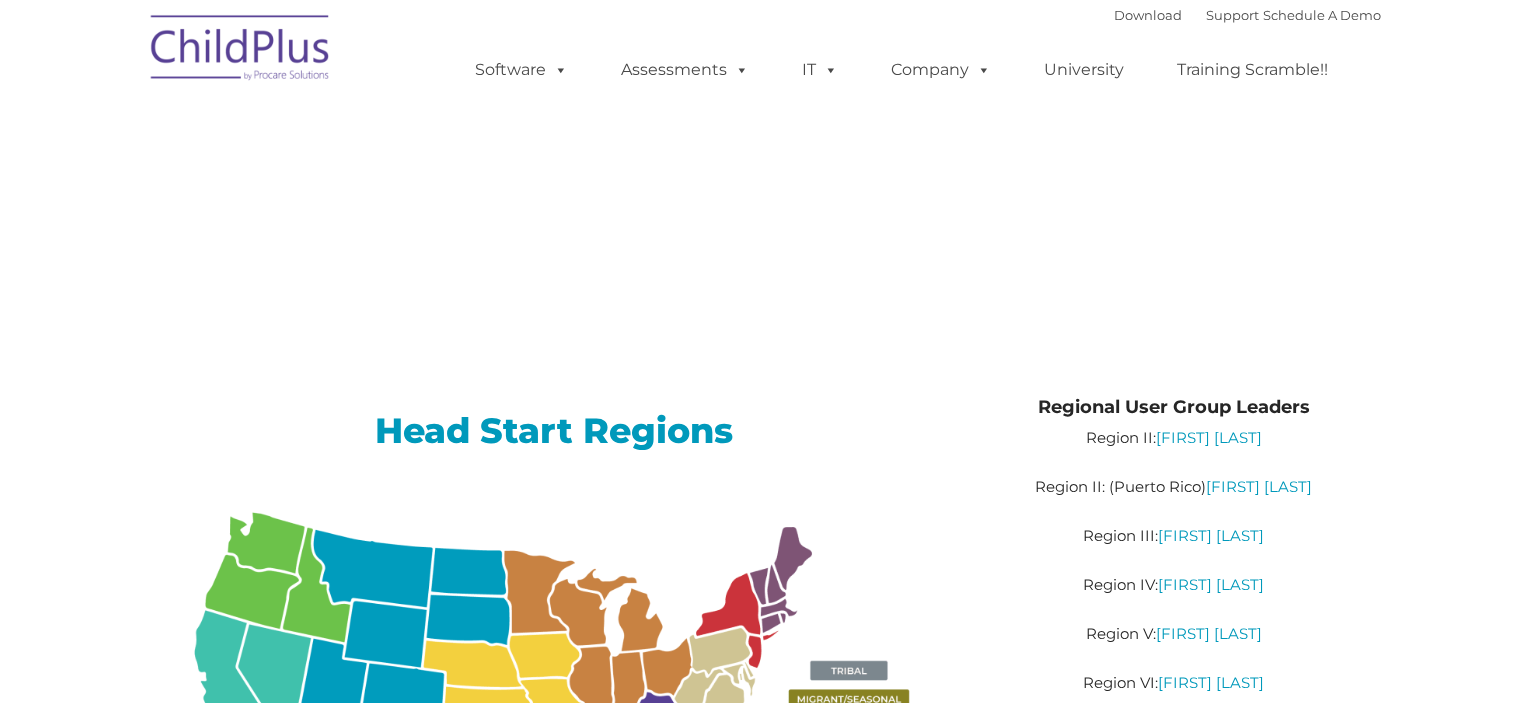 scroll, scrollTop: 0, scrollLeft: 0, axis: both 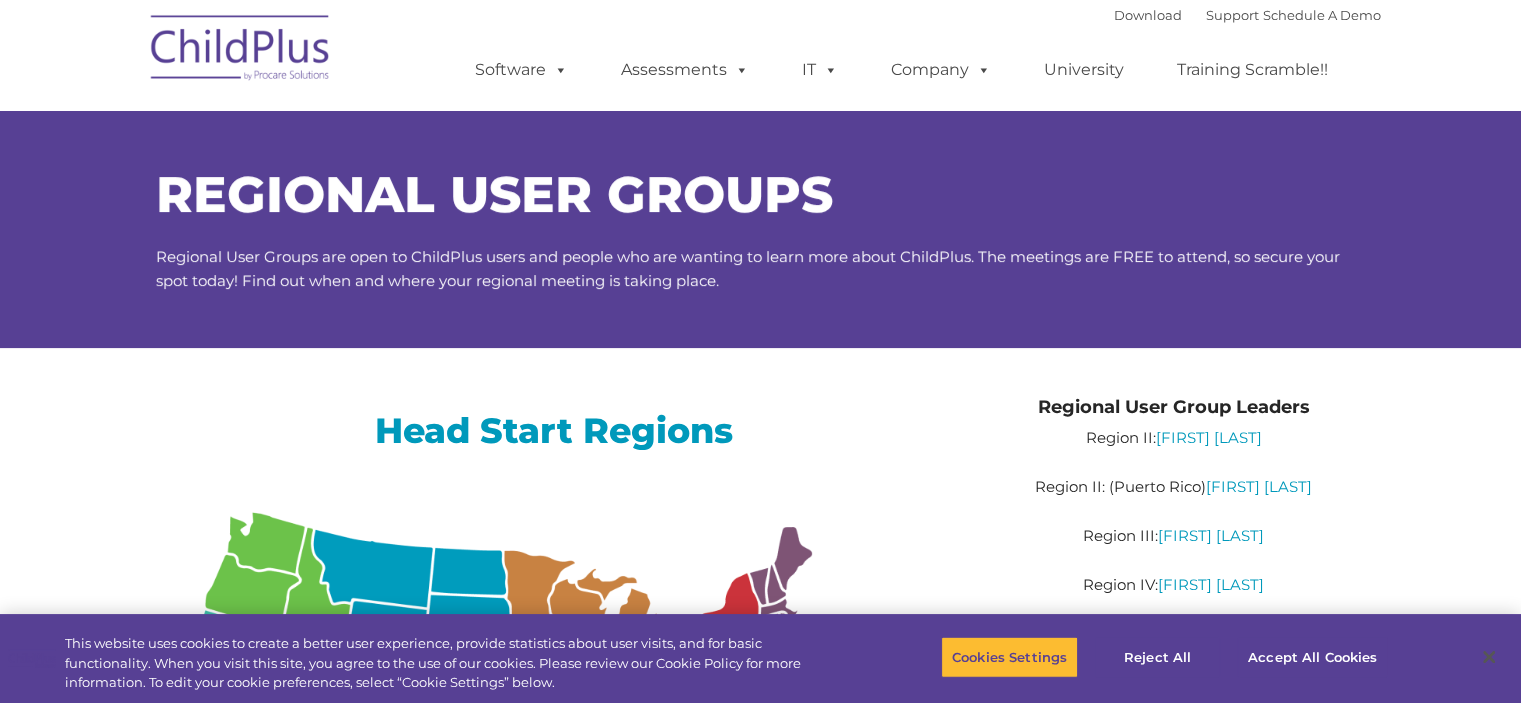 click at bounding box center [241, 51] 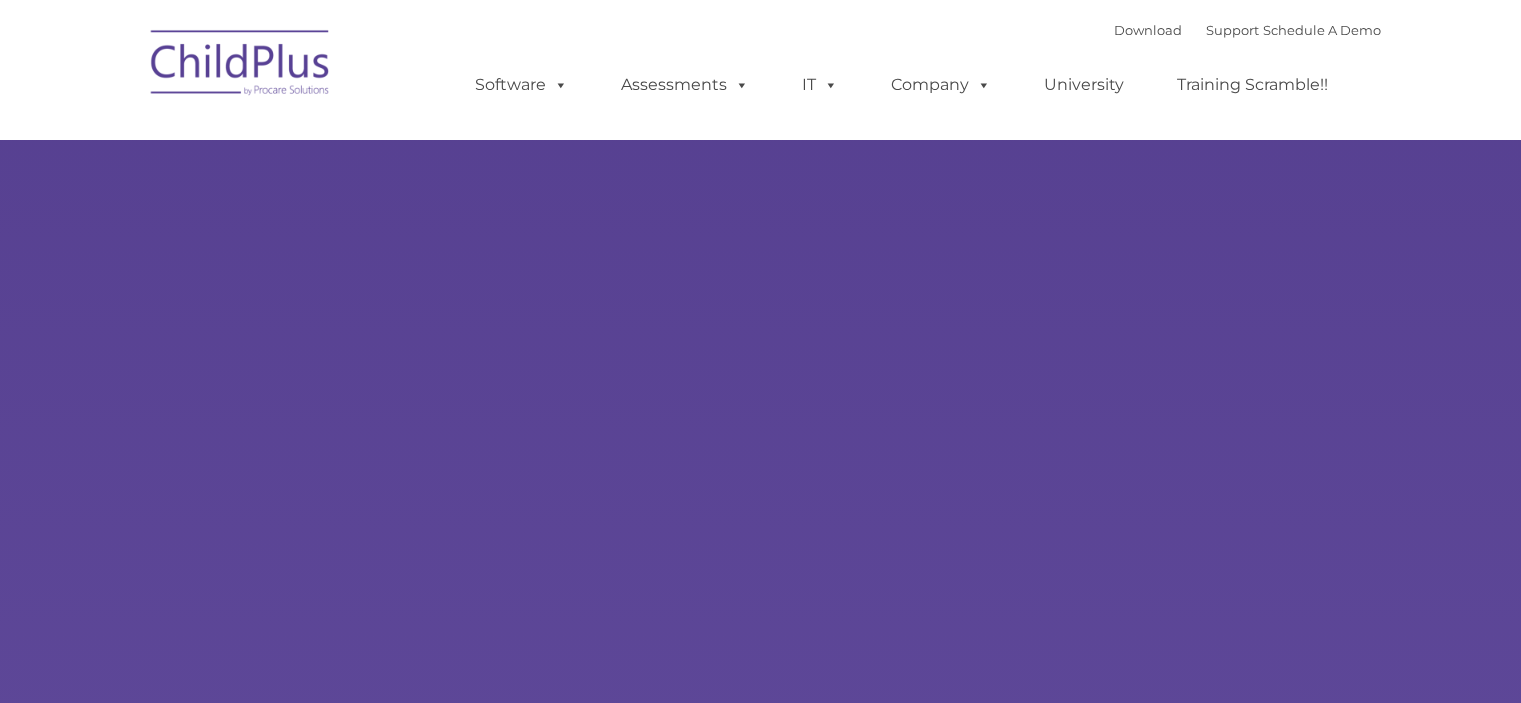 scroll, scrollTop: 0, scrollLeft: 0, axis: both 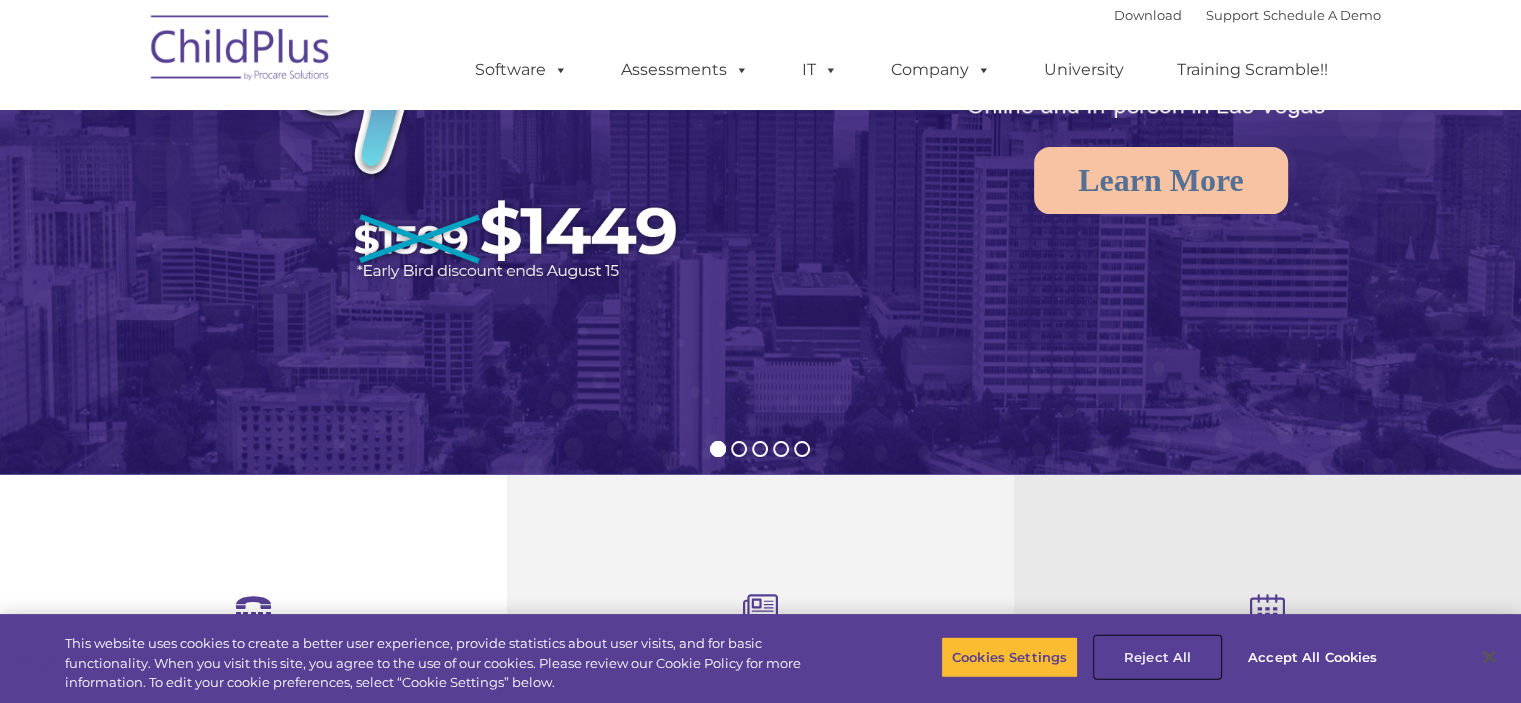 click on "Reject All" at bounding box center (1157, 657) 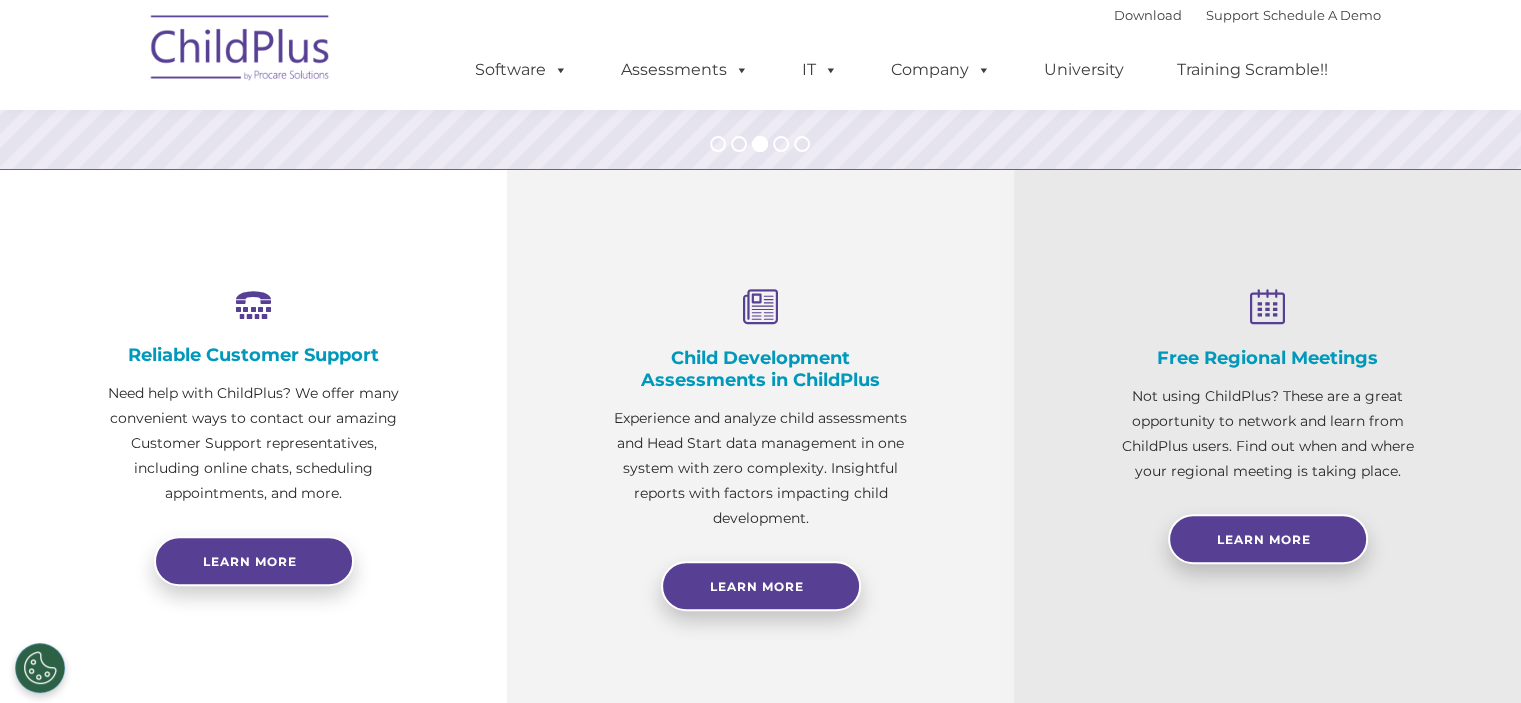 scroll, scrollTop: 0, scrollLeft: 0, axis: both 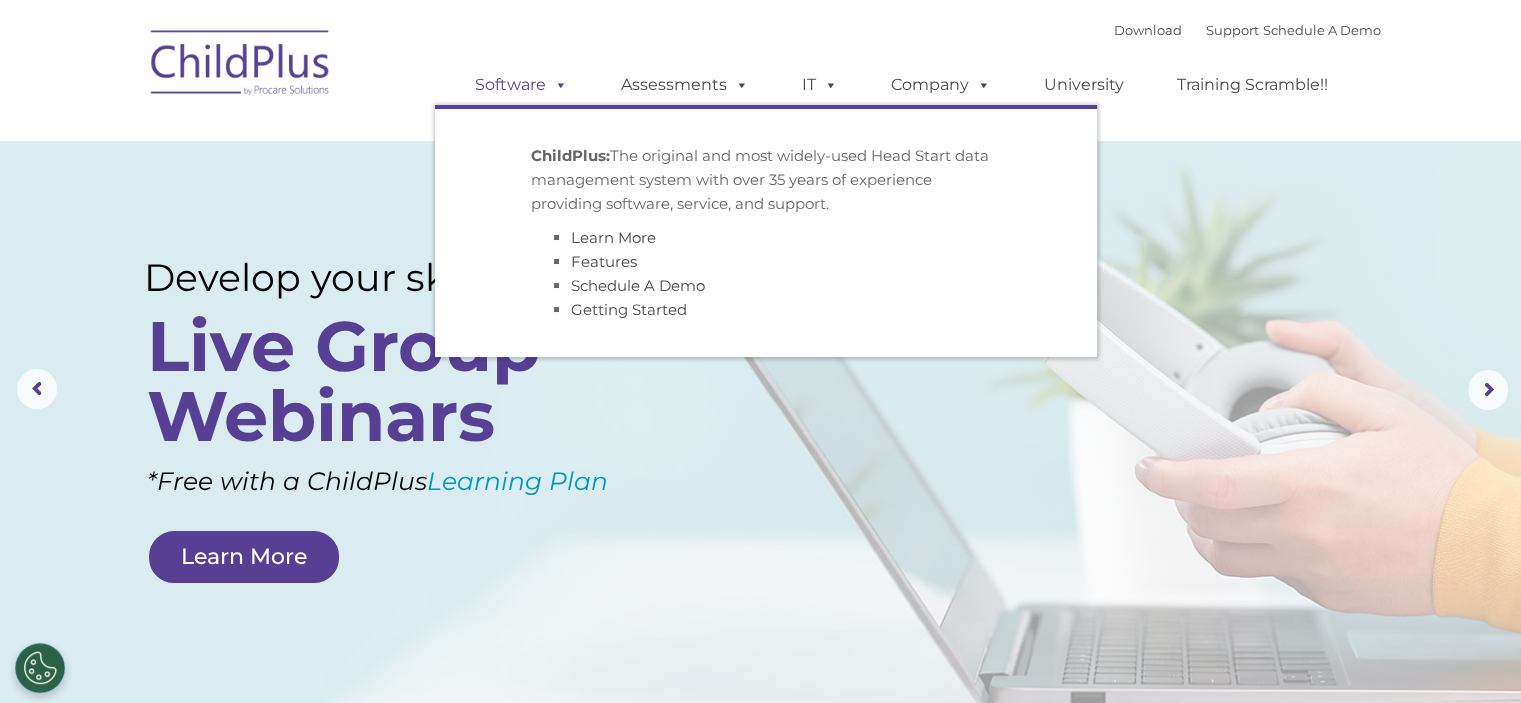 click on "Software" at bounding box center [521, 85] 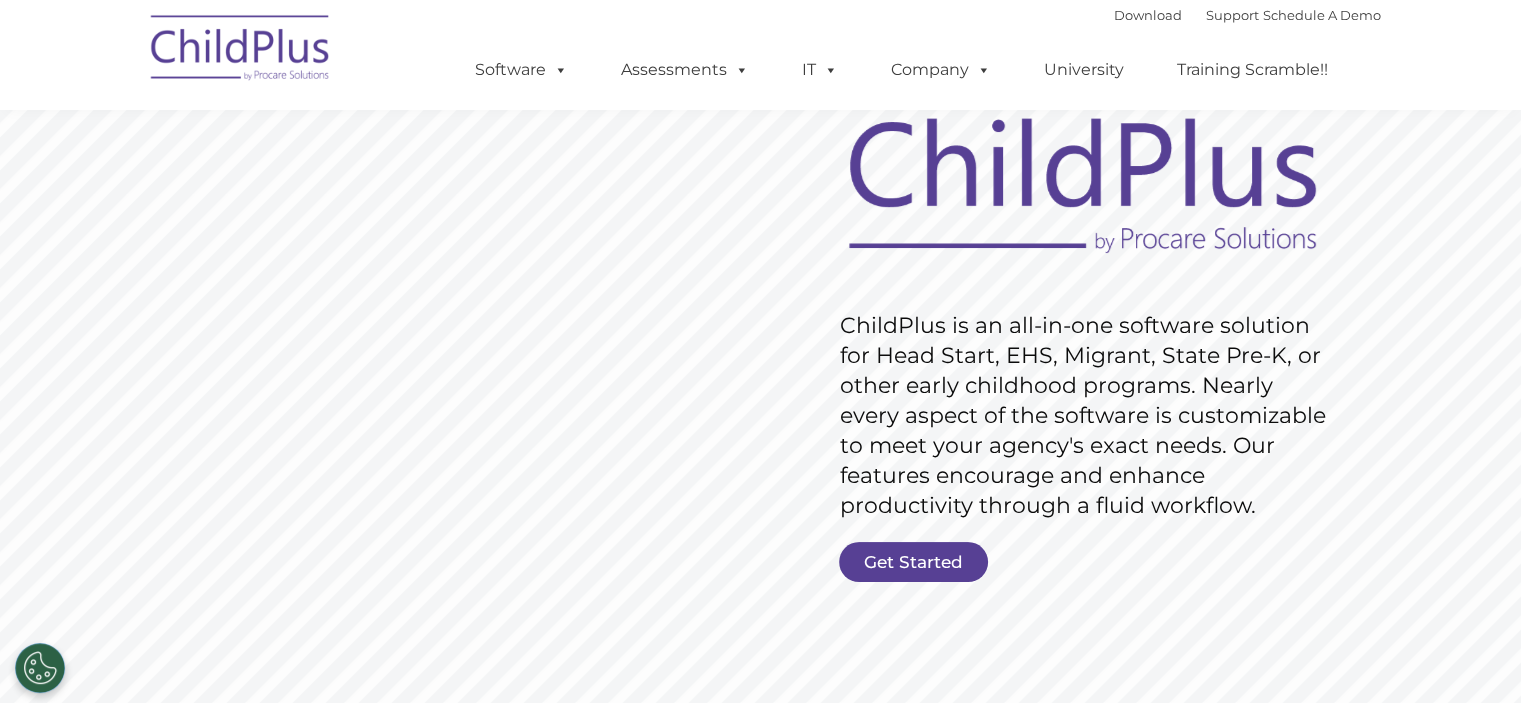 scroll, scrollTop: 0, scrollLeft: 0, axis: both 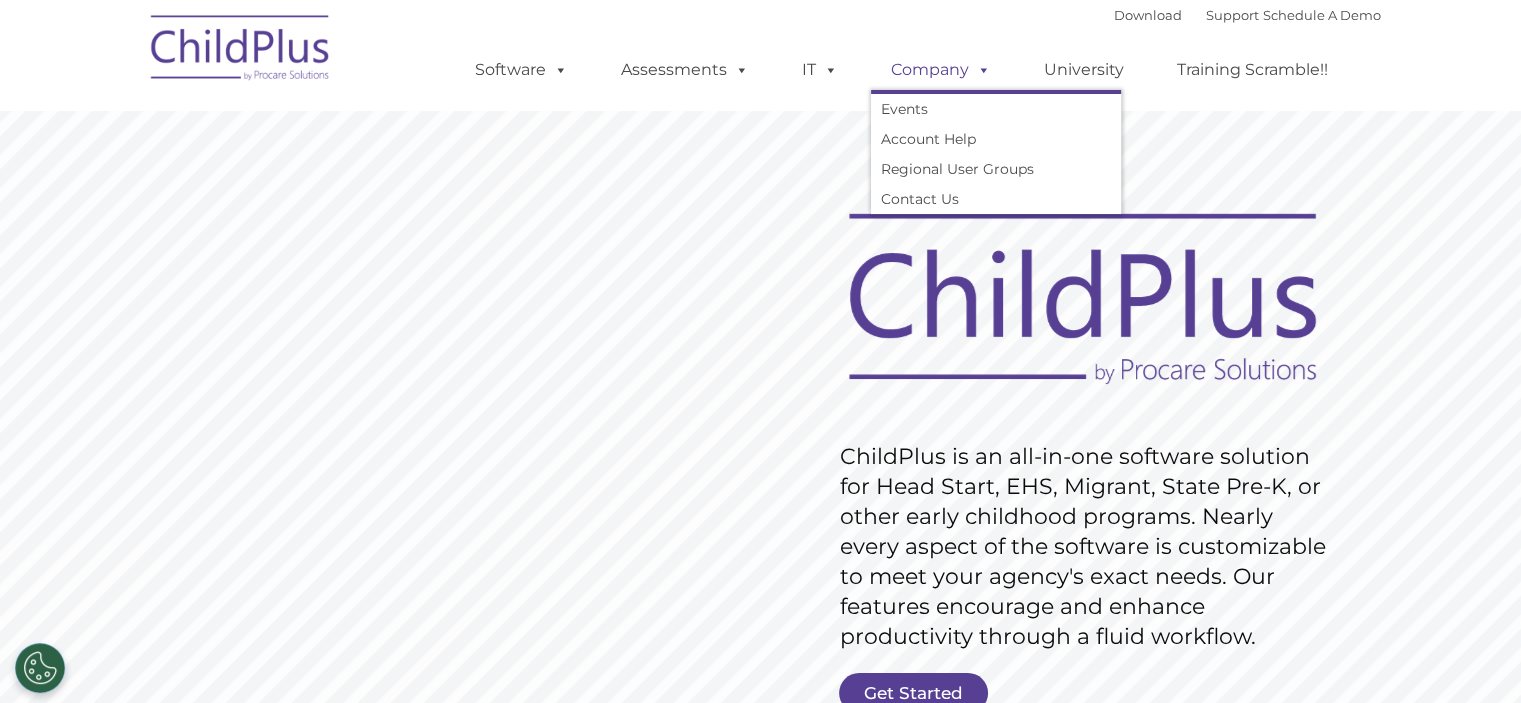 click on "Company" at bounding box center [941, 70] 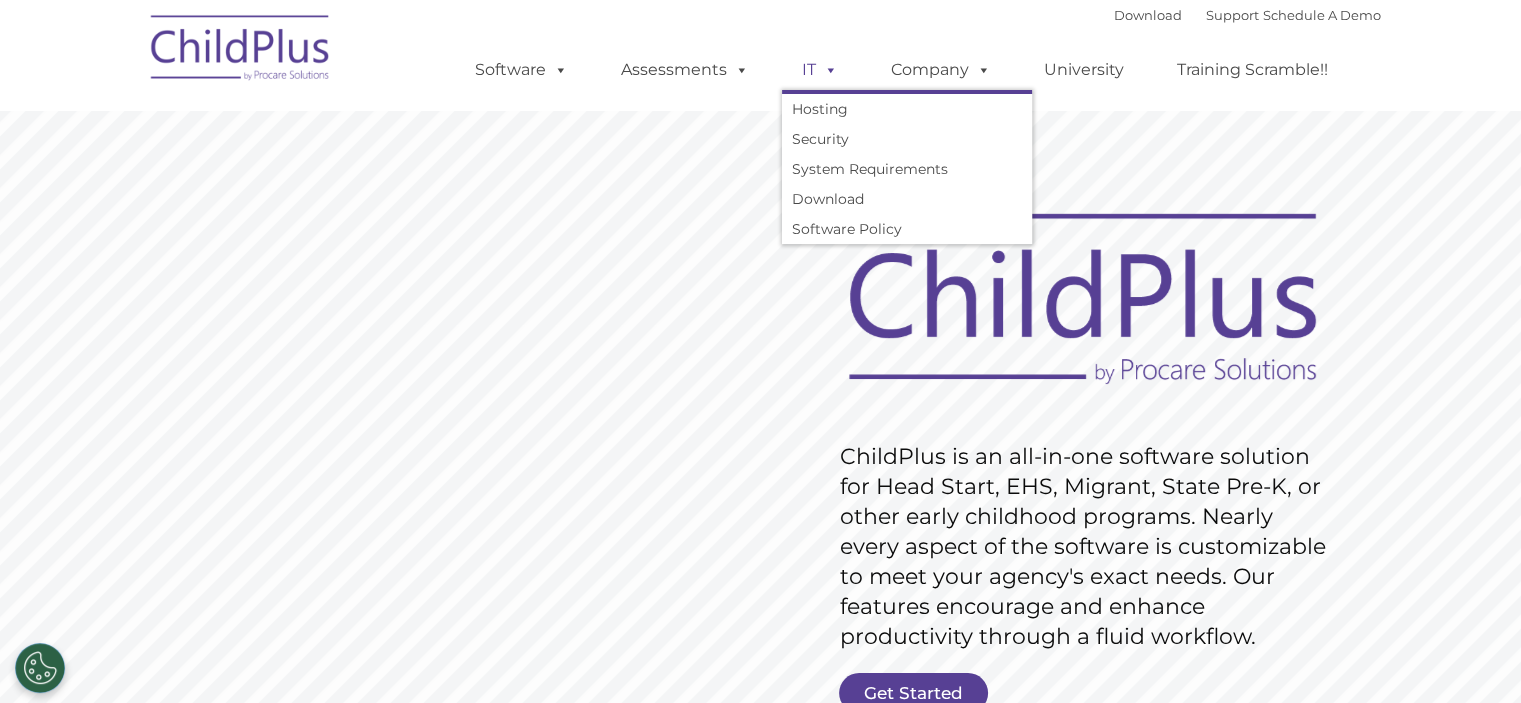 click at bounding box center [827, 69] 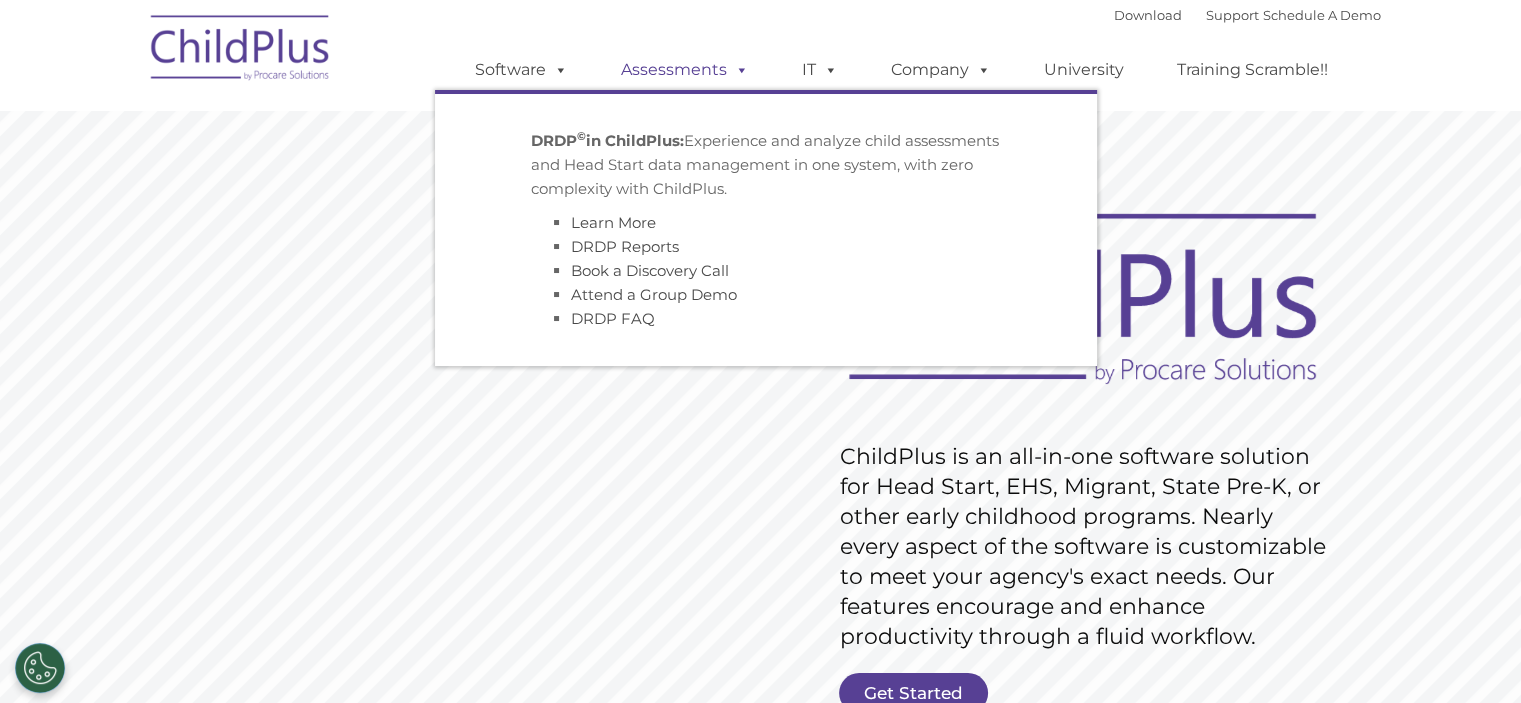 click on "Assessments" at bounding box center [685, 70] 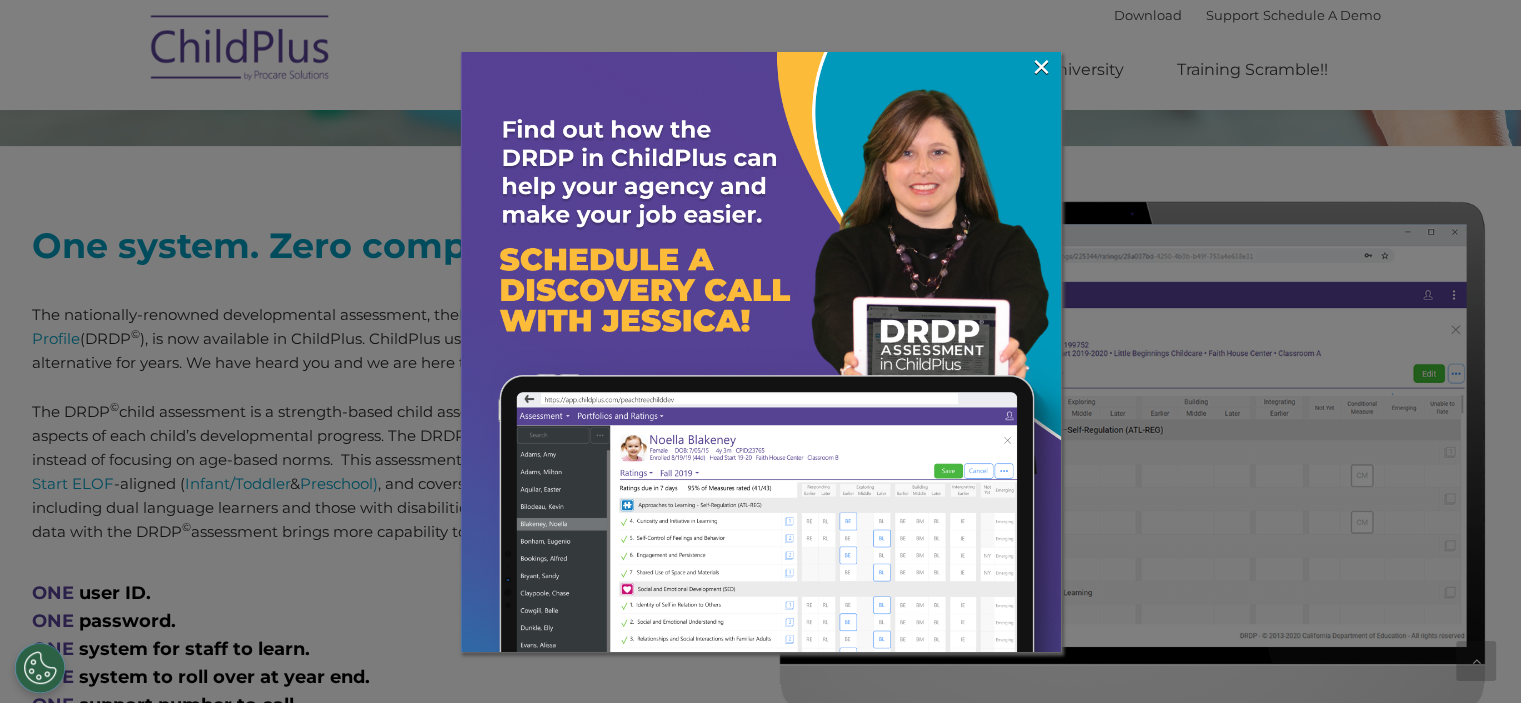 scroll, scrollTop: 707, scrollLeft: 0, axis: vertical 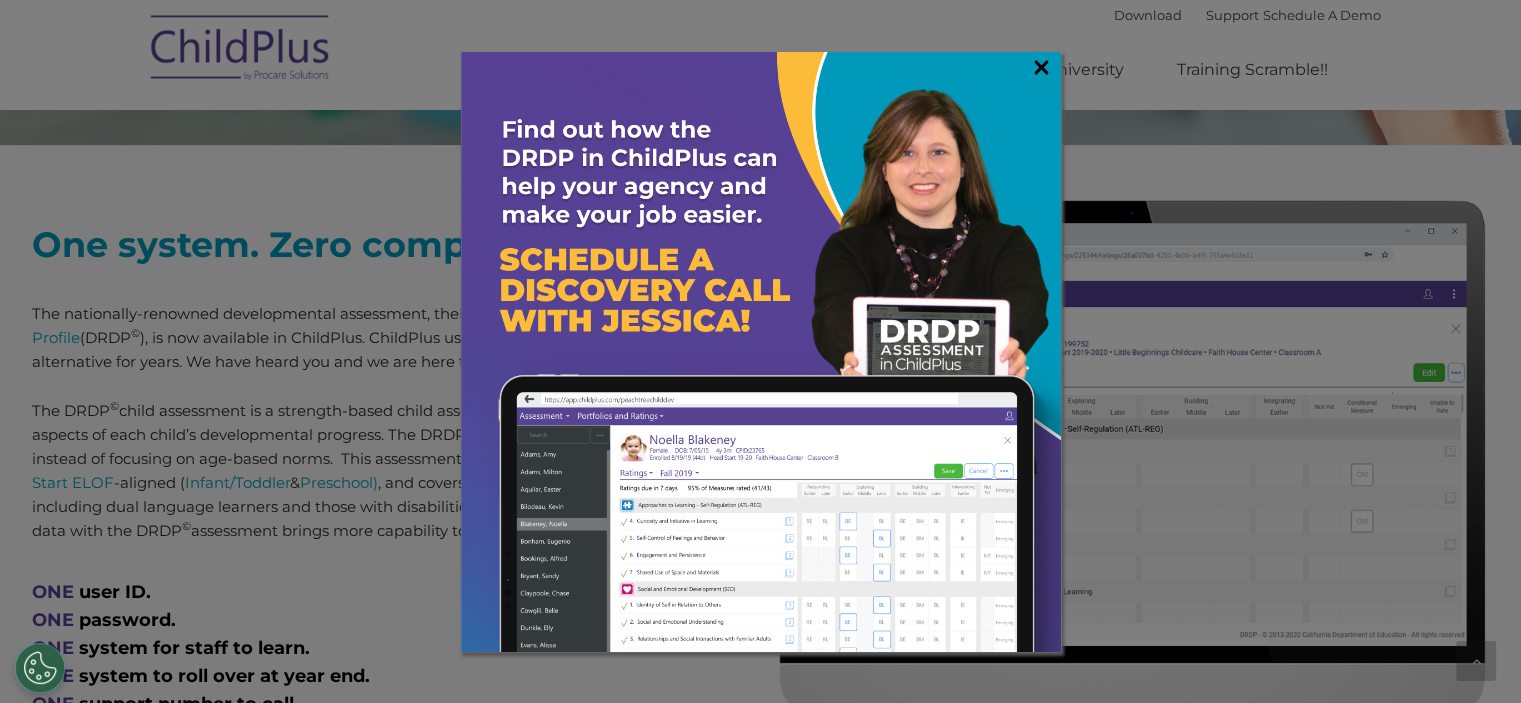click on "×" at bounding box center [1041, 67] 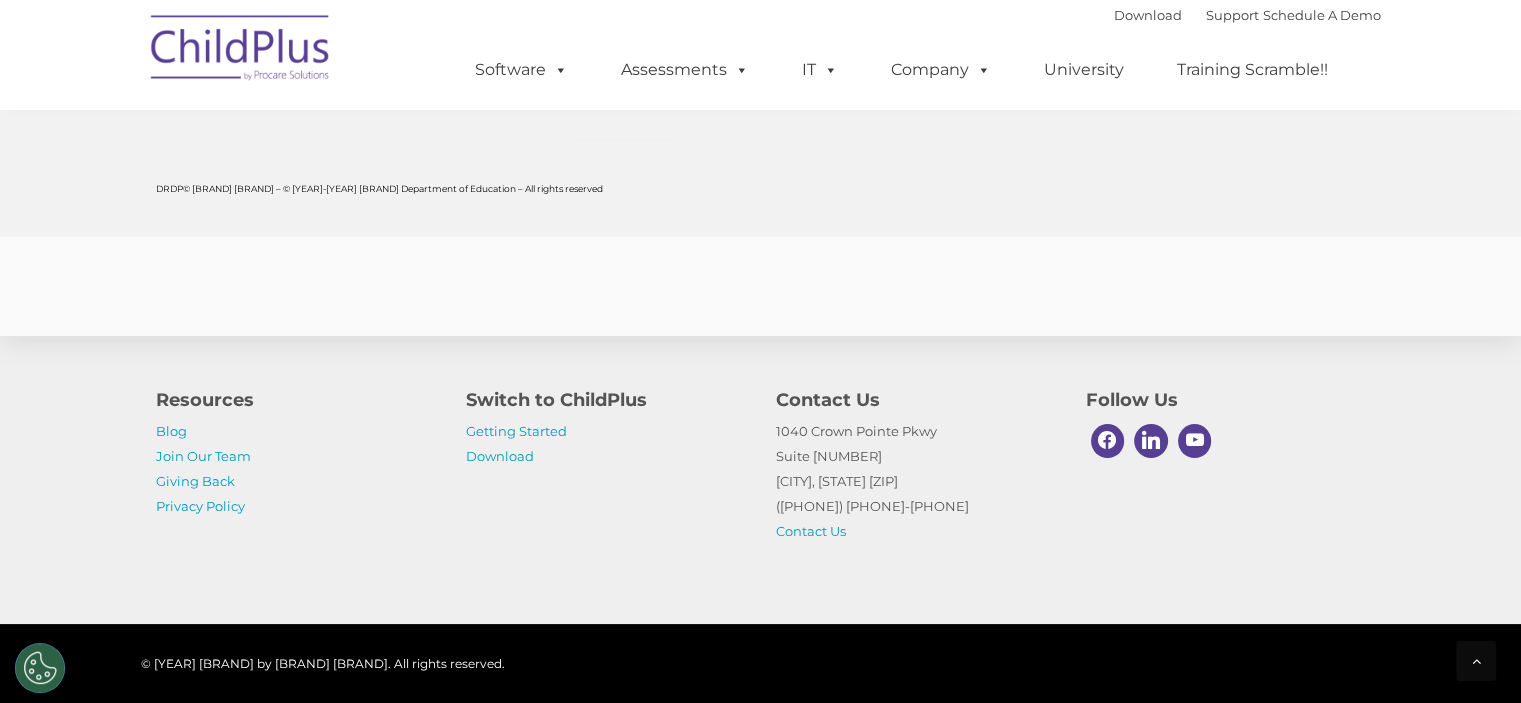 scroll, scrollTop: 7904, scrollLeft: 0, axis: vertical 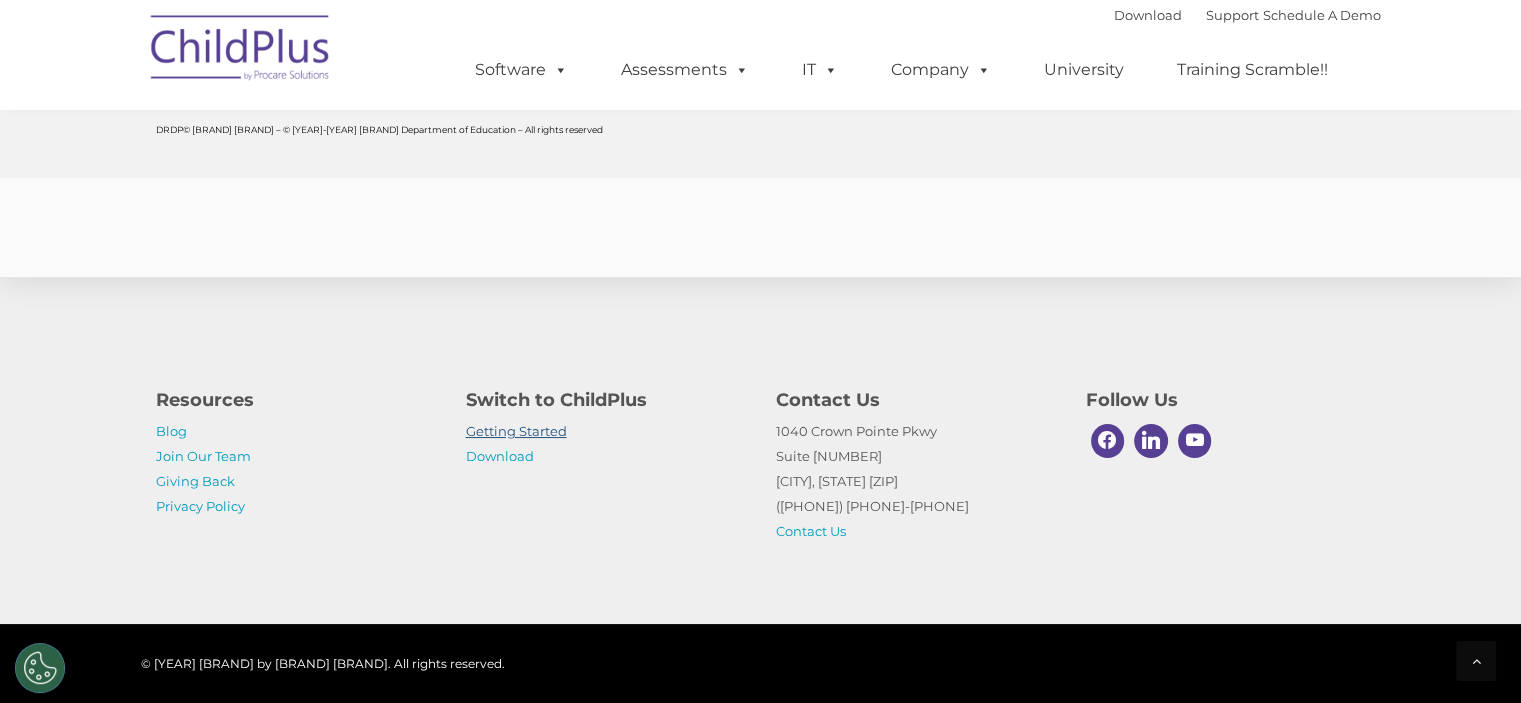 click on "Getting Started" at bounding box center (516, 431) 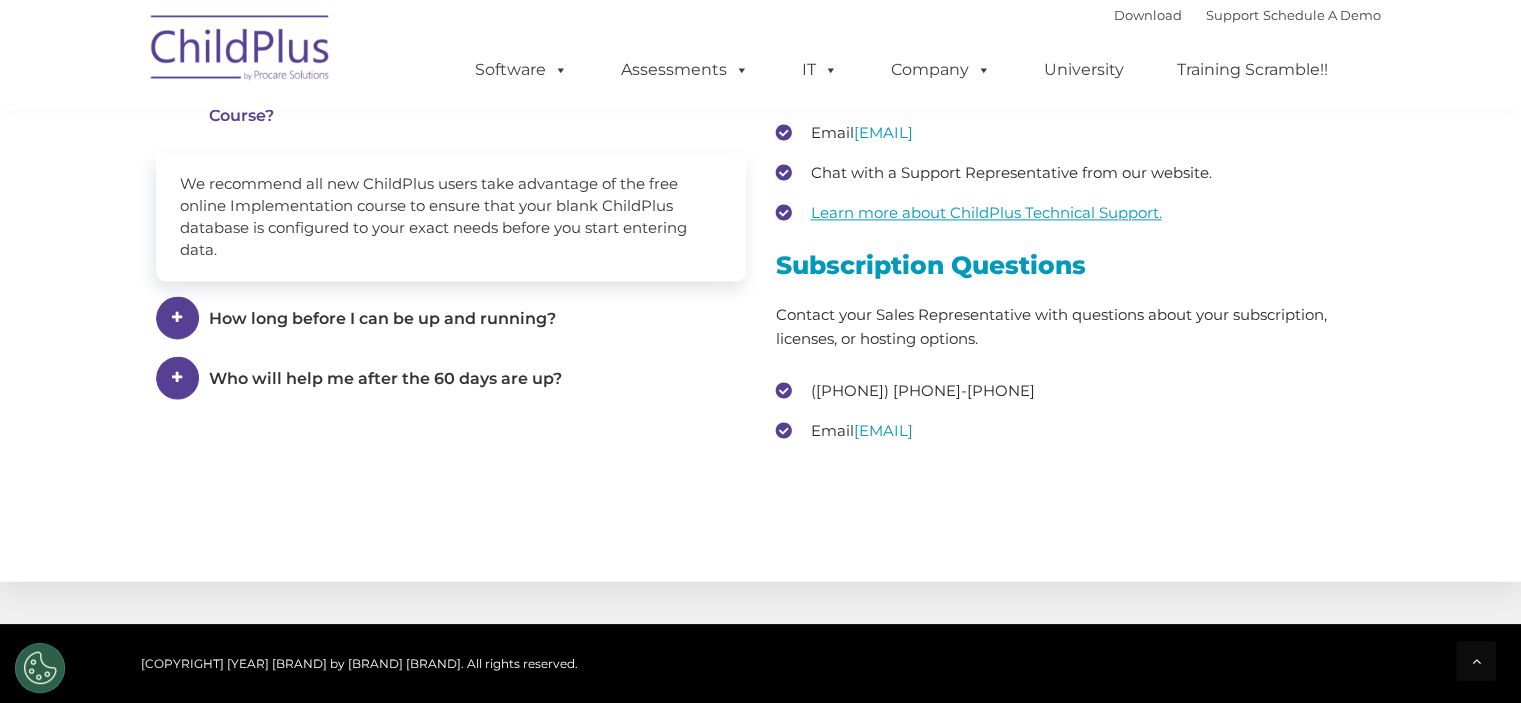scroll, scrollTop: 2828, scrollLeft: 0, axis: vertical 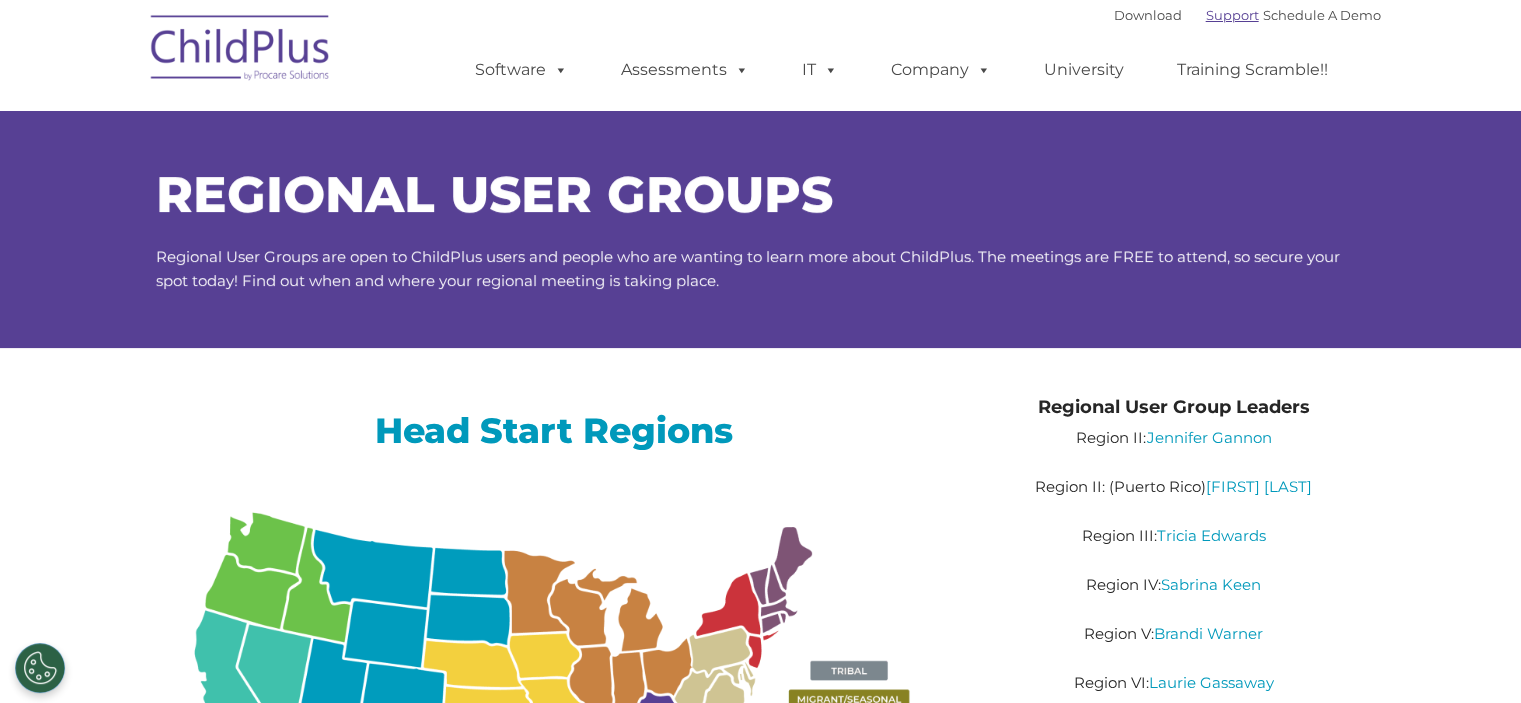 click on "Support" at bounding box center [1232, 15] 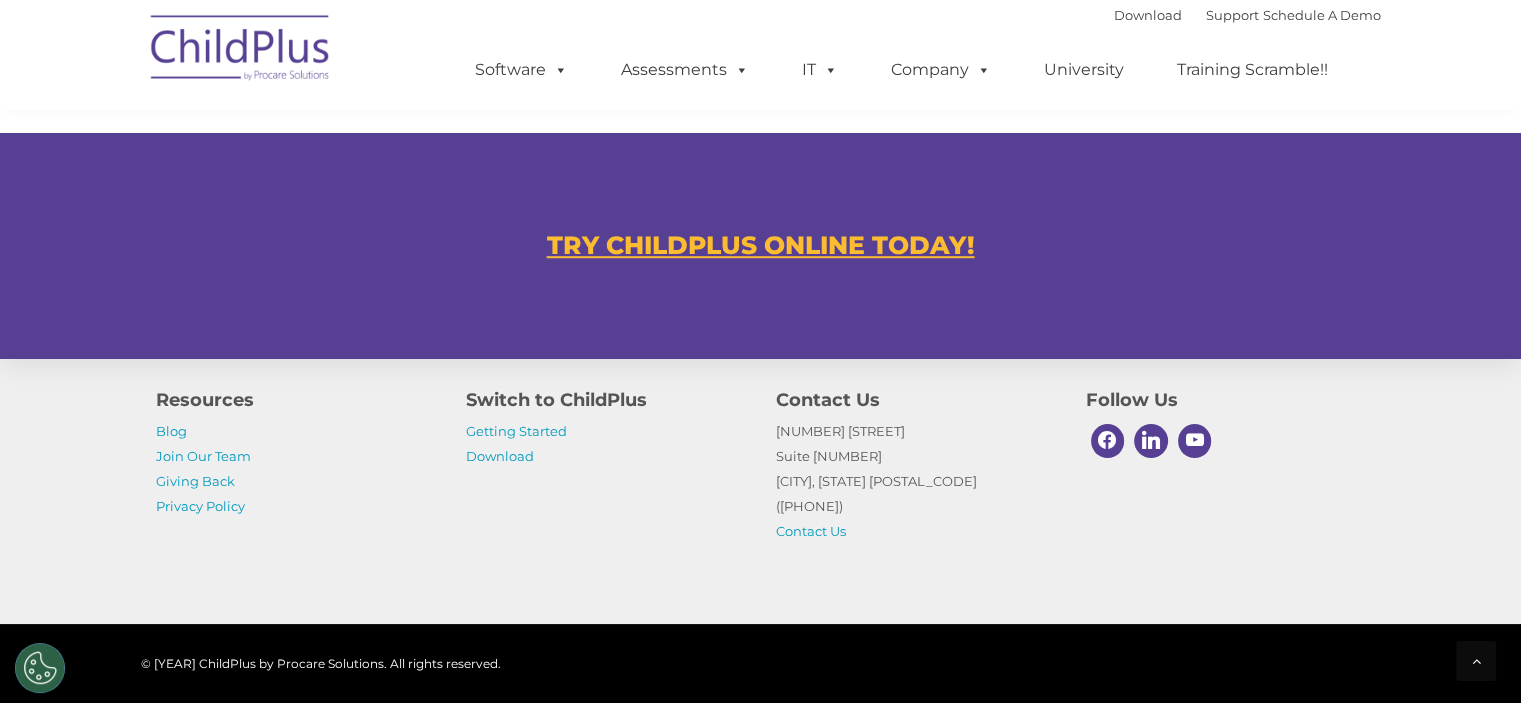 scroll, scrollTop: 1265, scrollLeft: 0, axis: vertical 